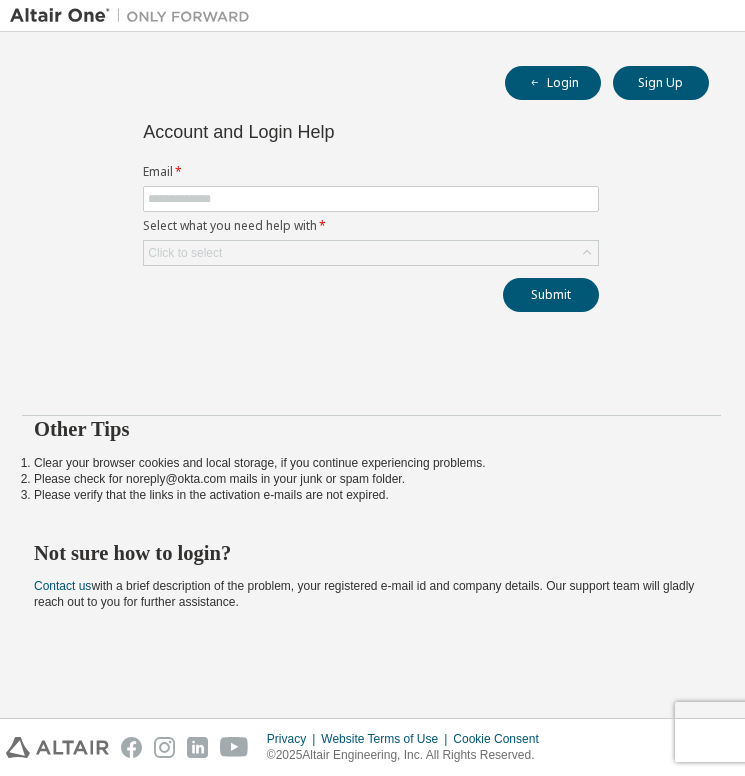 scroll, scrollTop: 0, scrollLeft: 0, axis: both 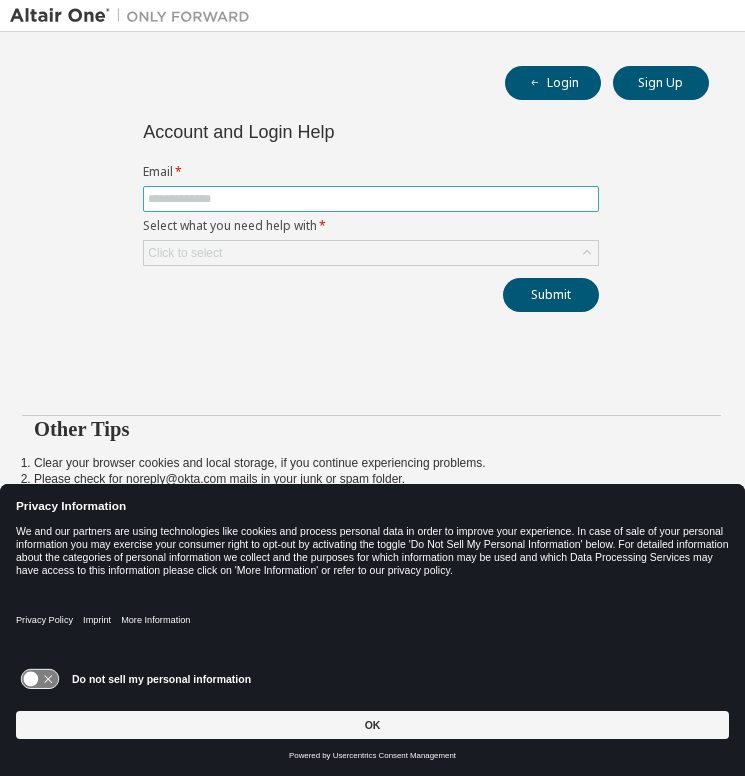 click at bounding box center [371, 199] 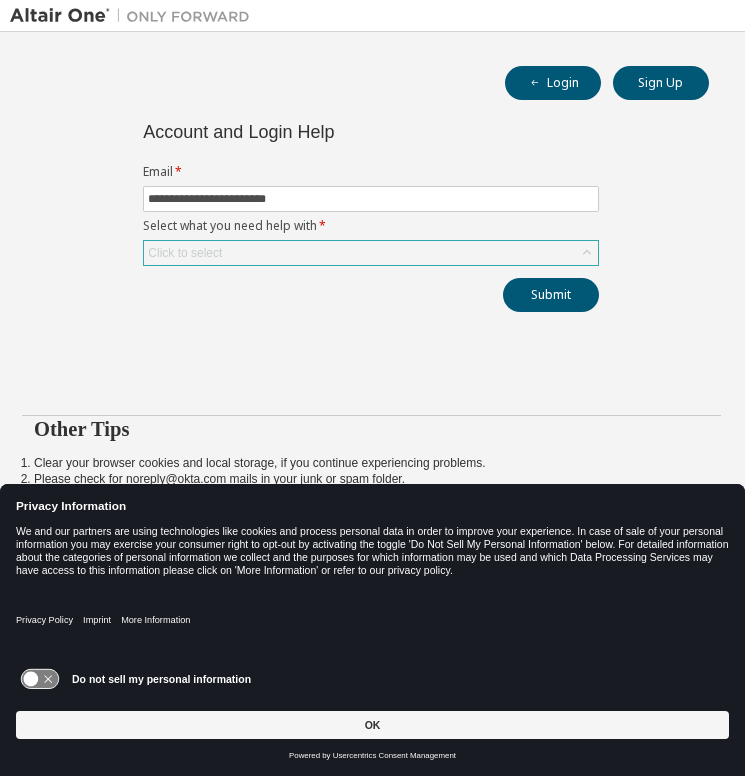 click on "Click to select" at bounding box center [371, 253] 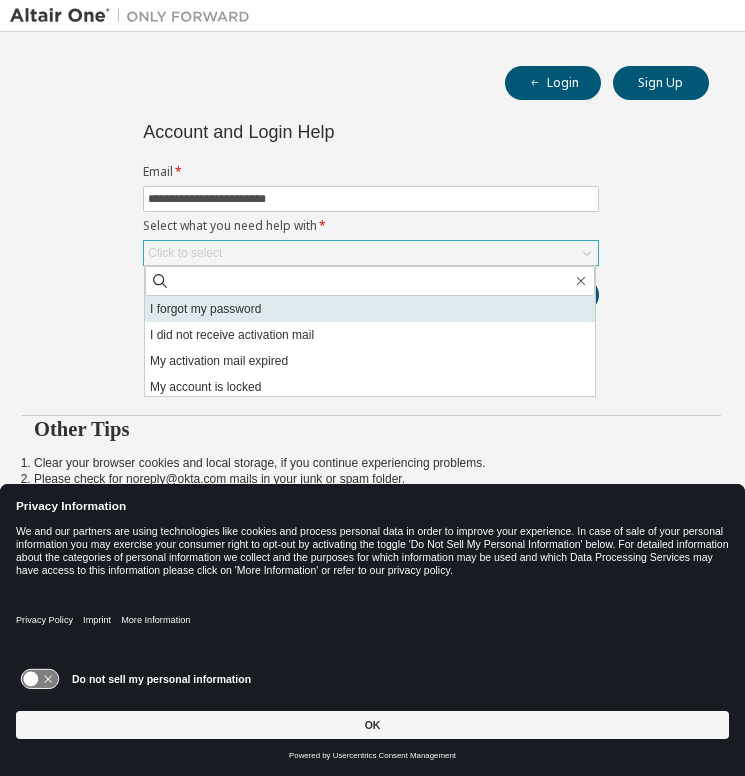 click on "I forgot my password" at bounding box center (370, 309) 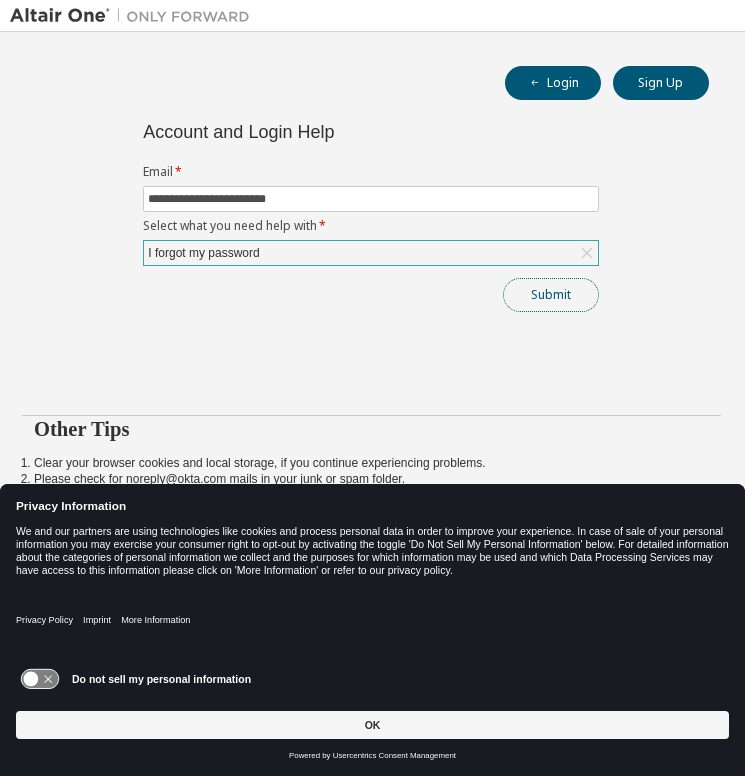 click on "Submit" at bounding box center (551, 295) 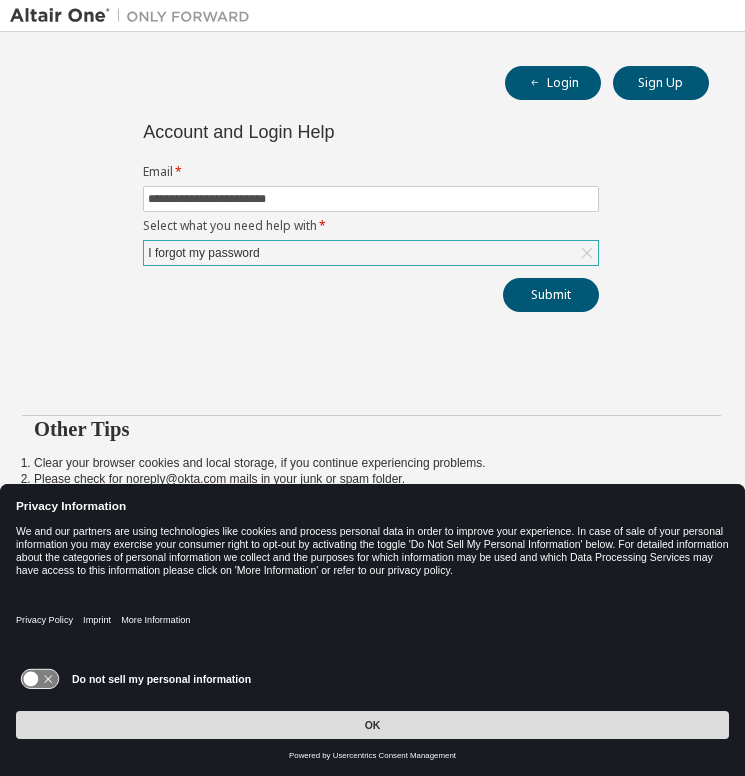 click on "OK" at bounding box center [372, 725] 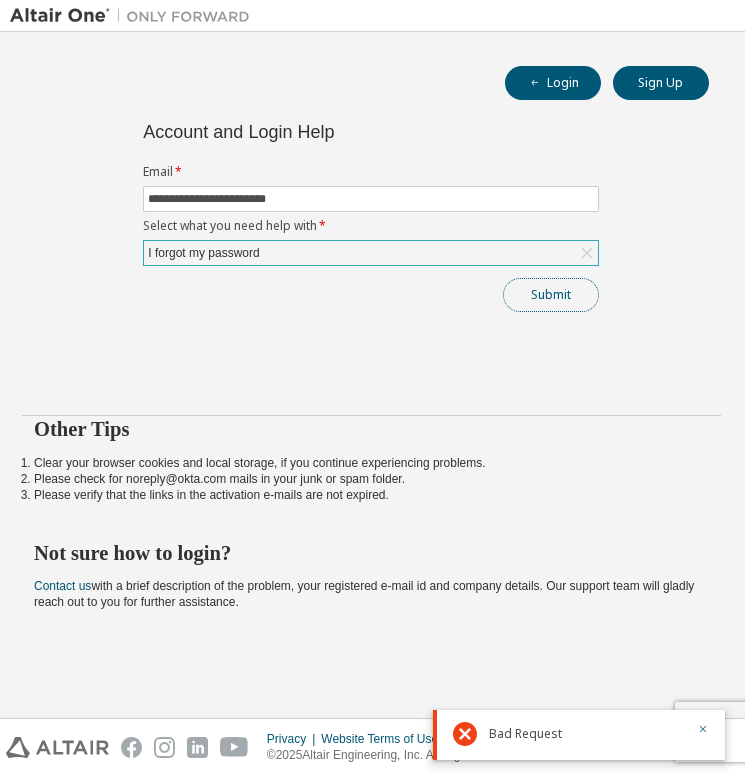click on "Submit" at bounding box center (551, 295) 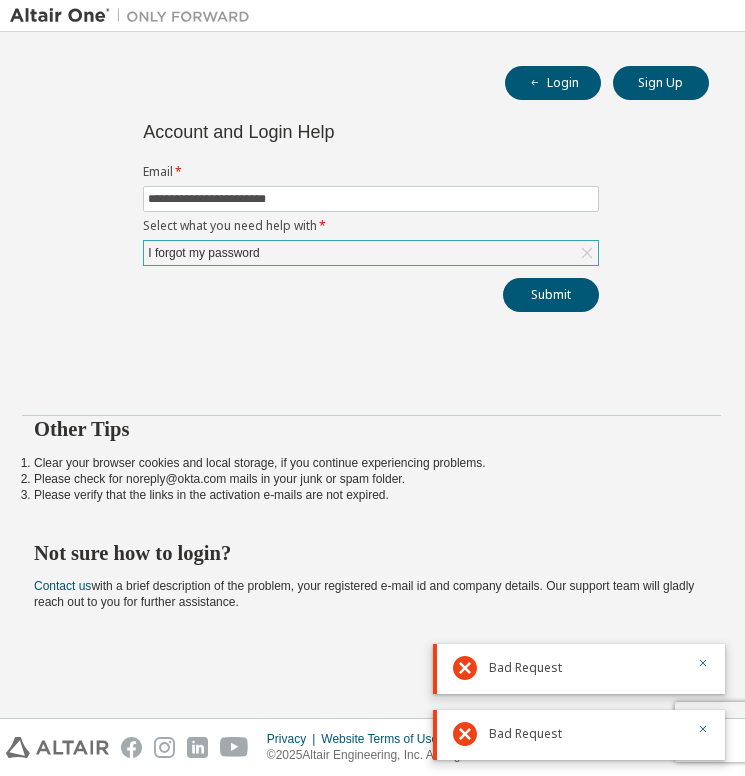 drag, startPoint x: 406, startPoint y: 438, endPoint x: 328, endPoint y: 315, distance: 145.64684 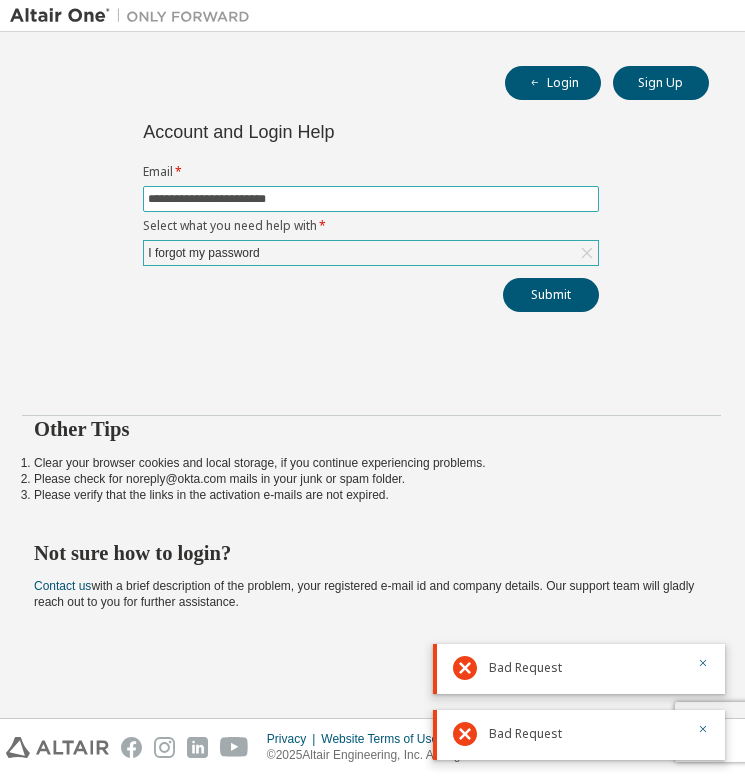 click on "**********" at bounding box center [371, 199] 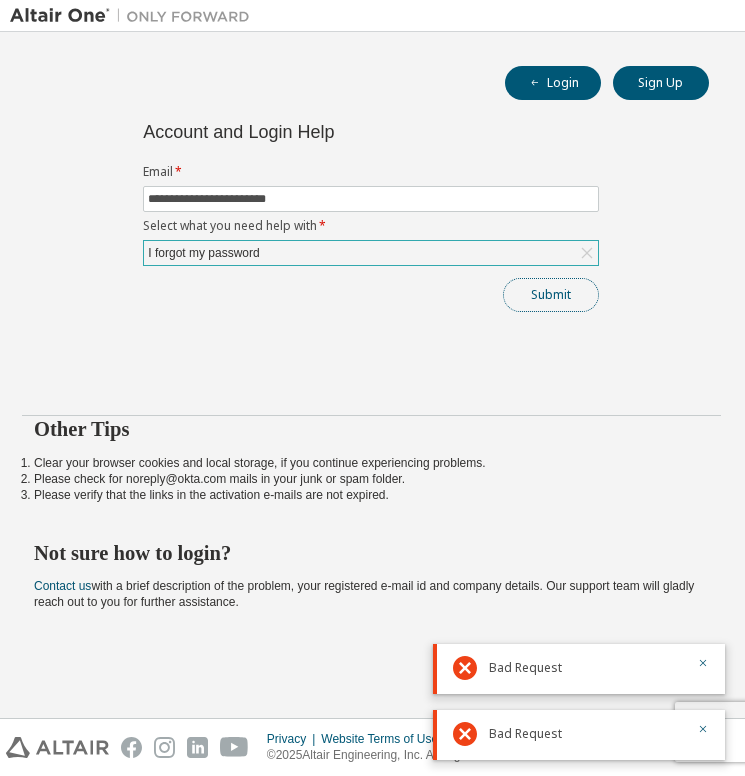 click on "Submit" at bounding box center (551, 295) 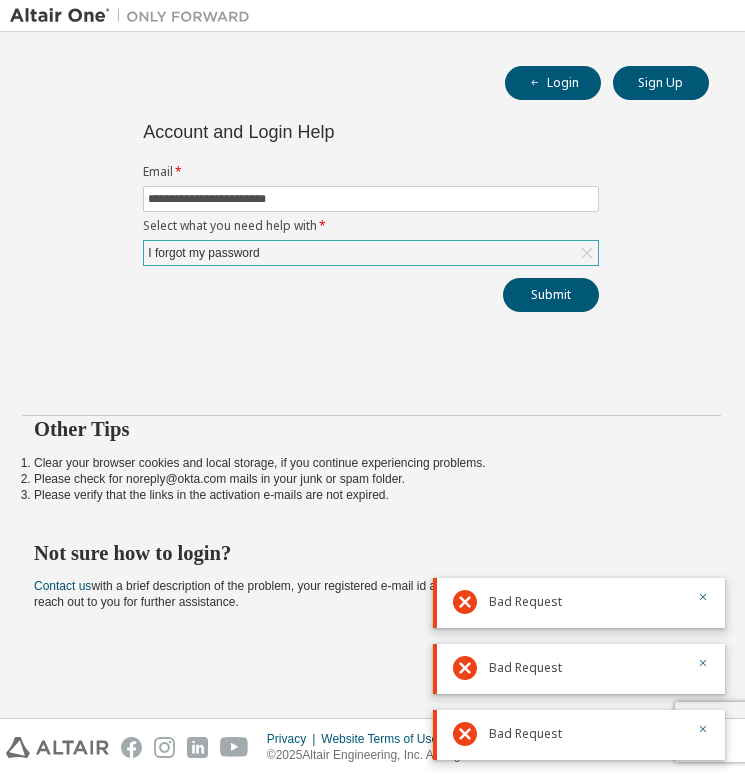 click on "**********" at bounding box center (371, 257) 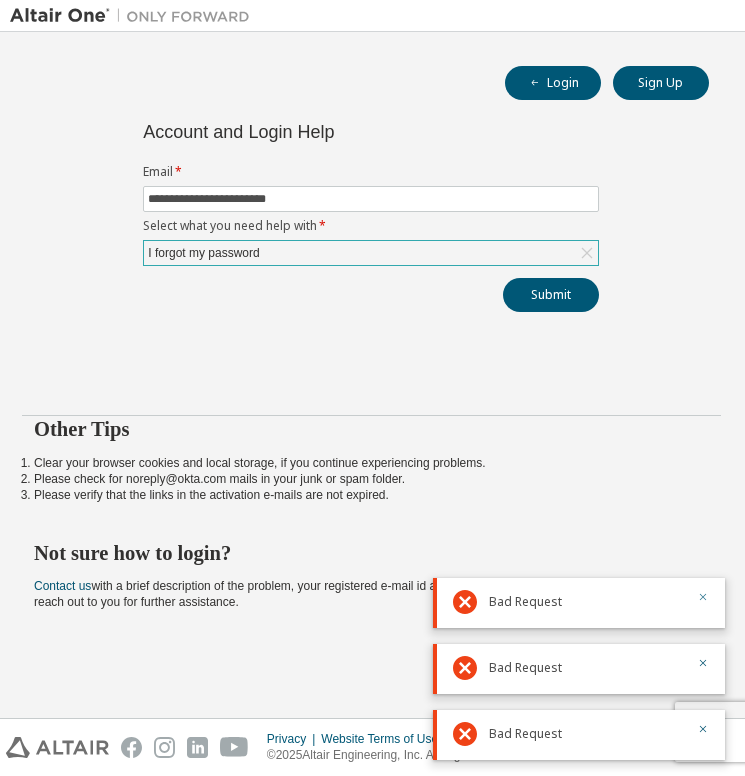 click 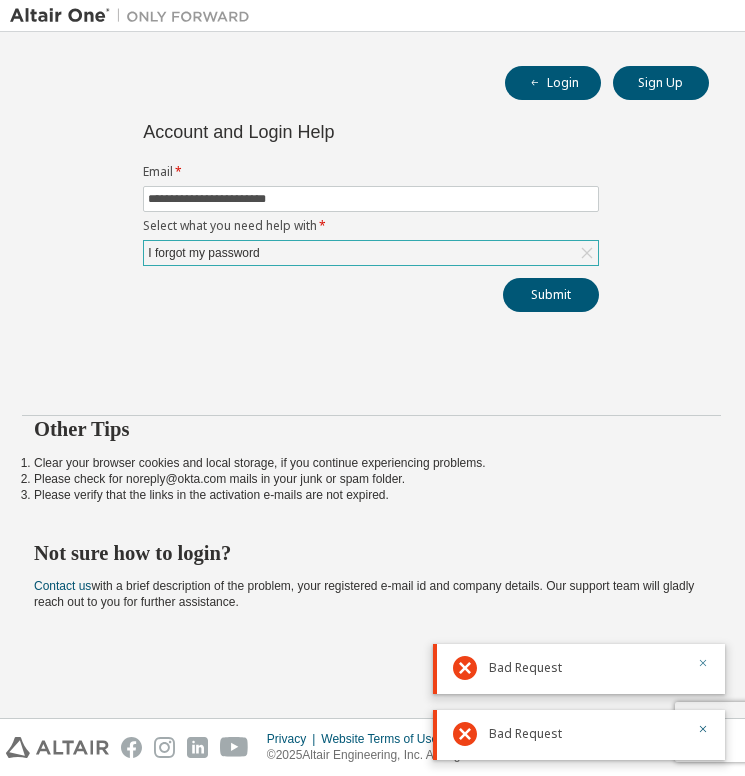 click 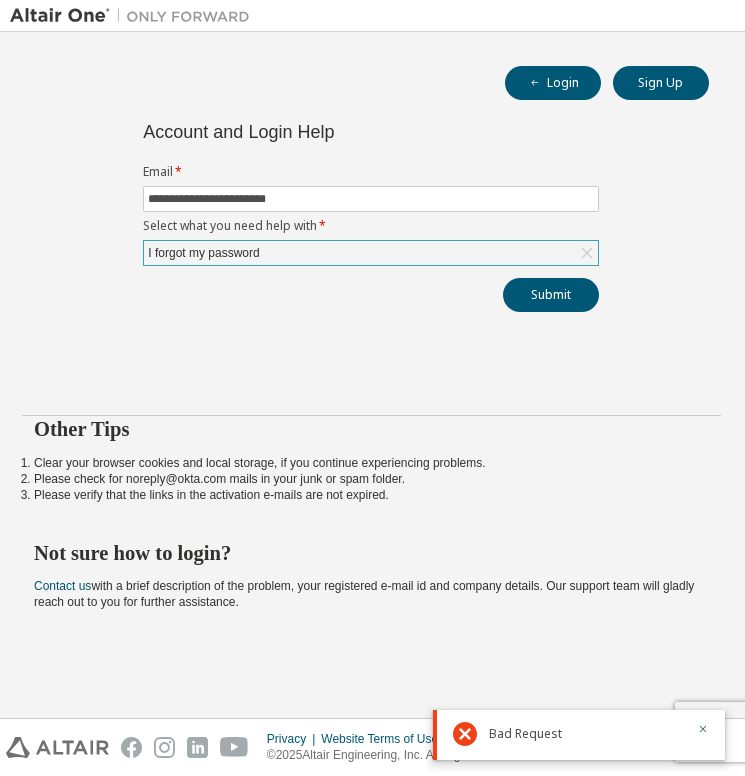 drag, startPoint x: 701, startPoint y: 723, endPoint x: 693, endPoint y: 716, distance: 10.630146 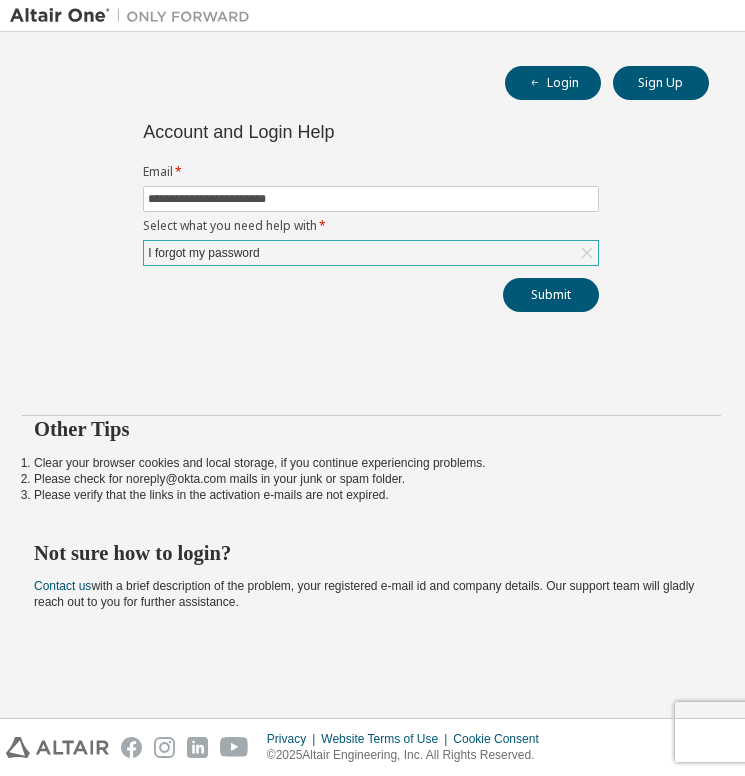 click on "I forgot my password" at bounding box center [371, 253] 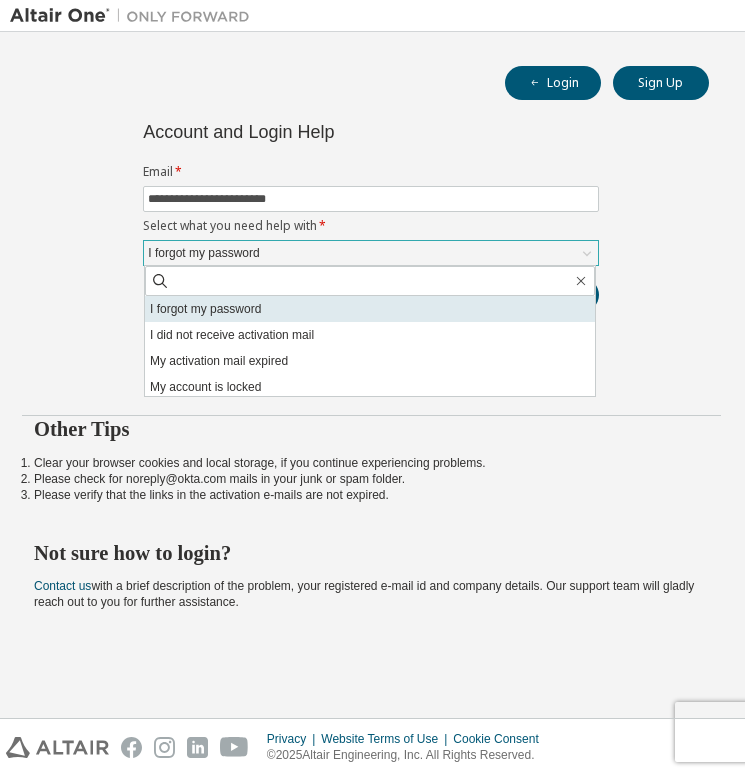 click on "I forgot my password" at bounding box center [370, 309] 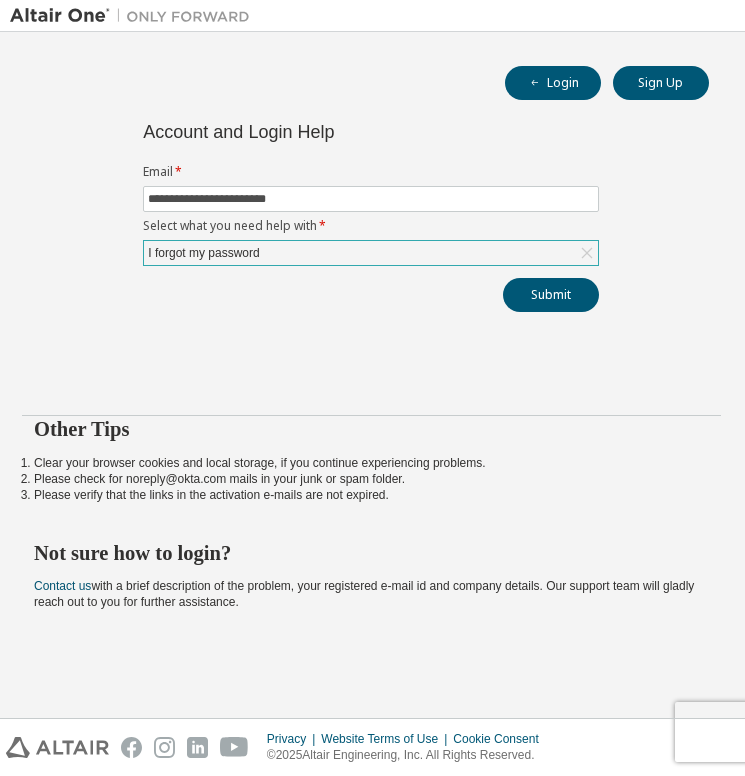 click on "Submit" at bounding box center (371, 295) 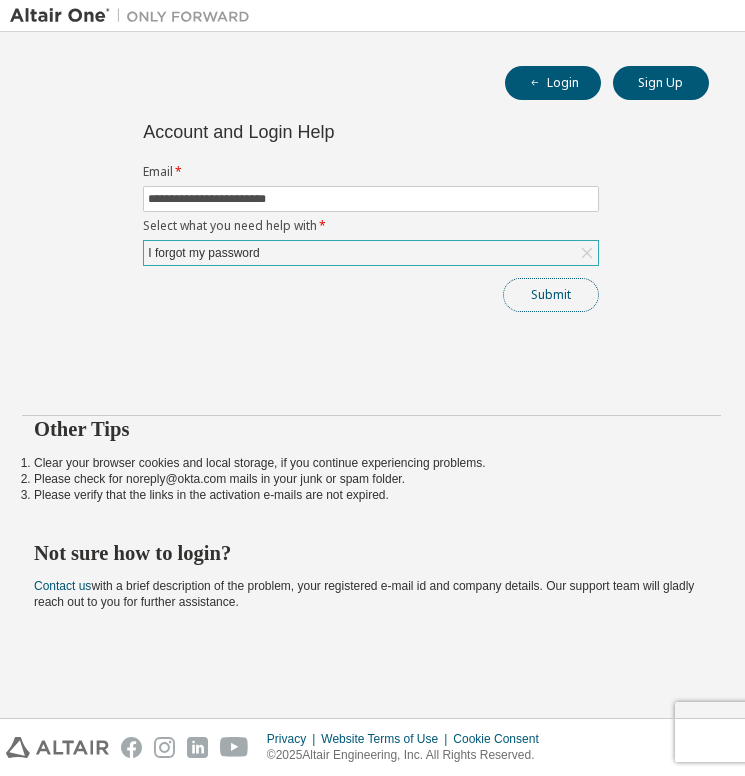 click on "Submit" at bounding box center (551, 295) 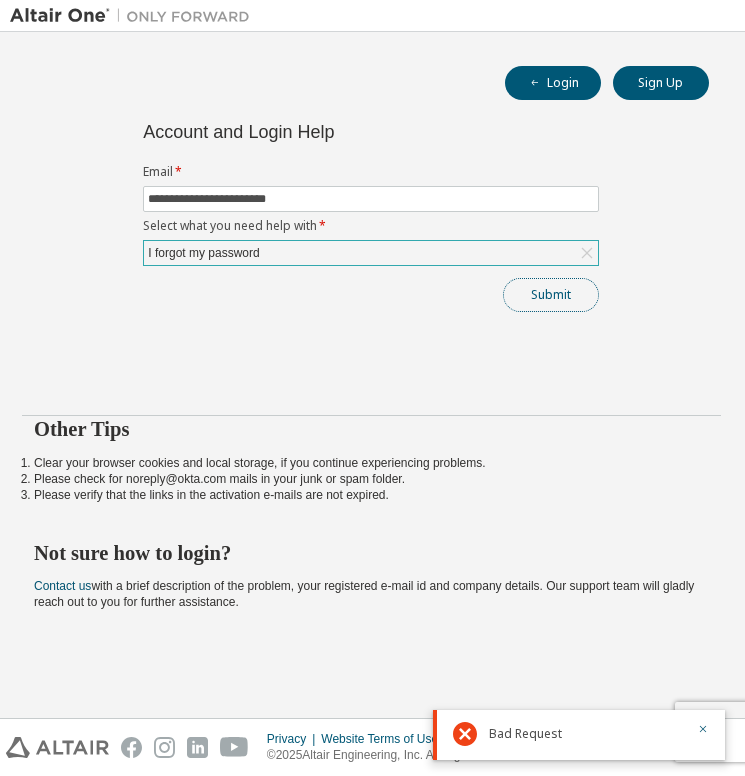 click on "Submit" at bounding box center (551, 295) 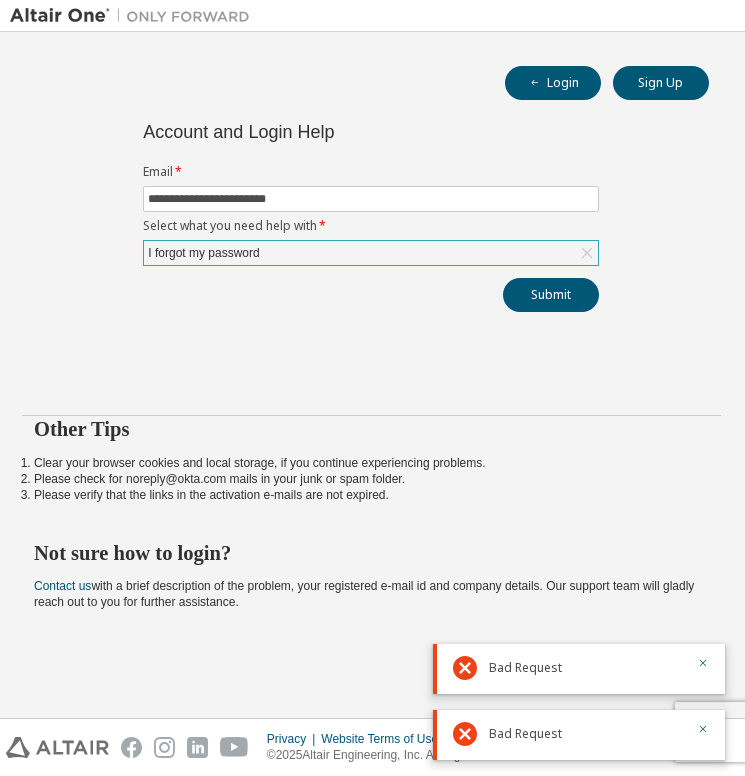 click on "Not sure how to login?" at bounding box center [371, 553] 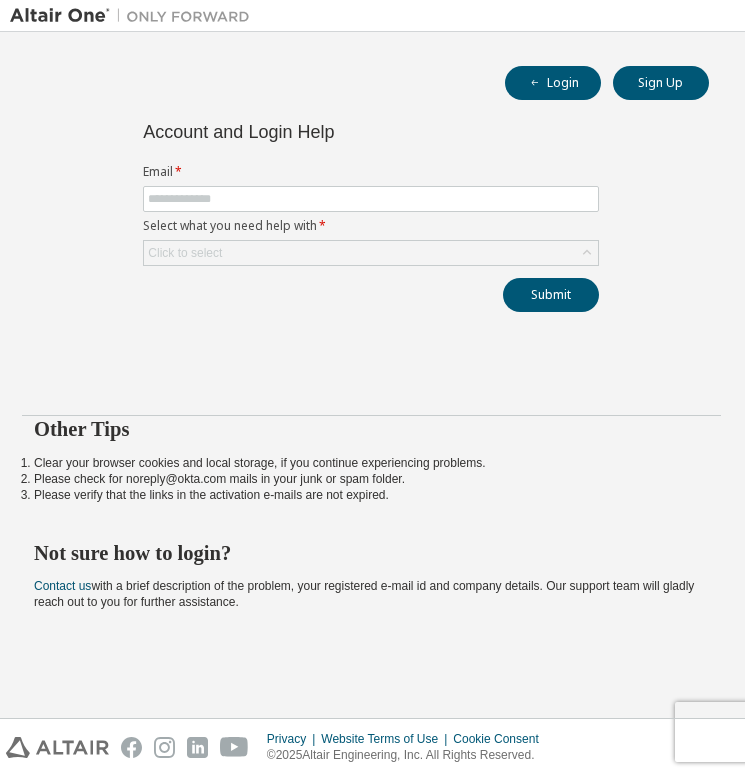 scroll, scrollTop: 0, scrollLeft: 0, axis: both 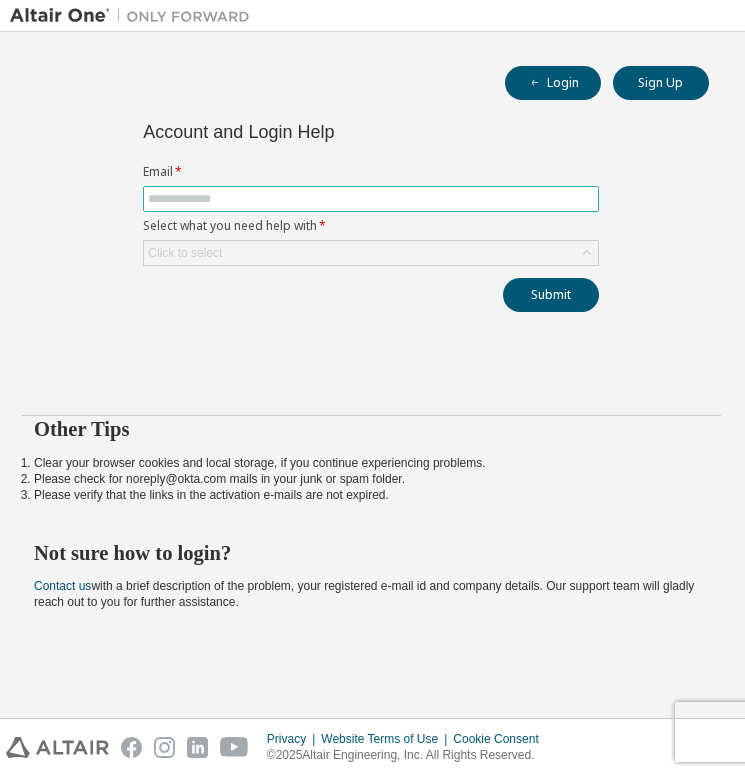 click at bounding box center [371, 199] 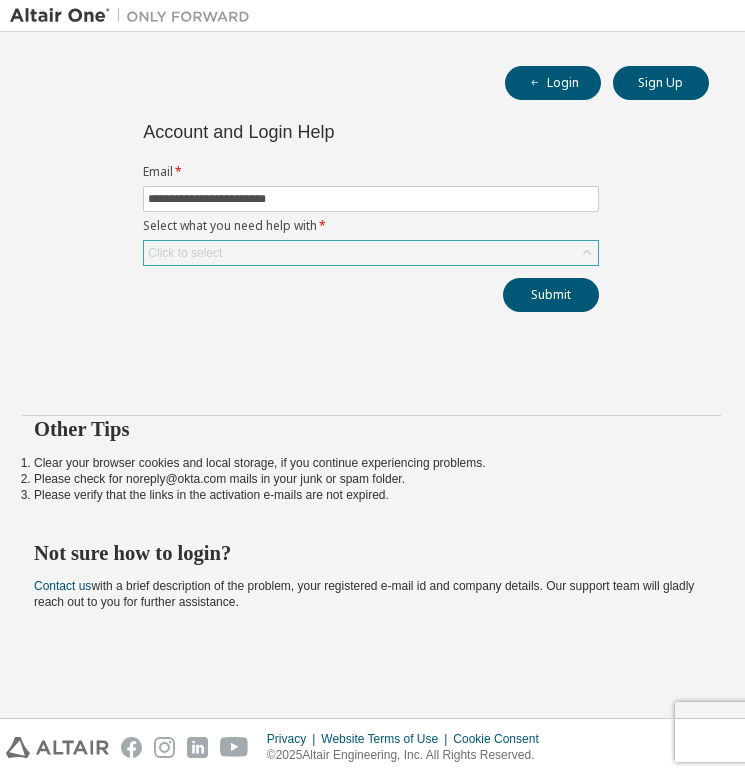 click on "Click to select" at bounding box center [371, 253] 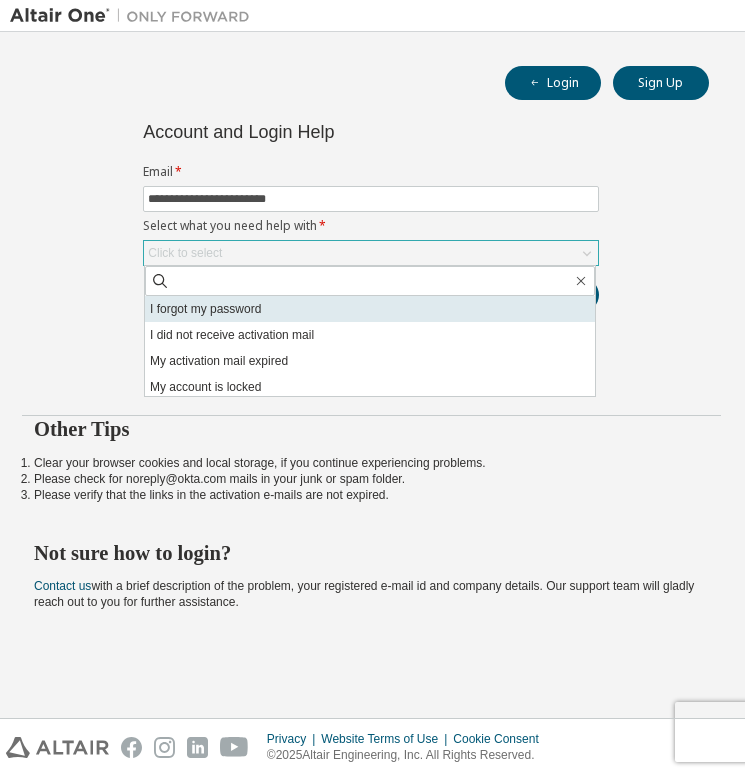 click on "I forgot my password" at bounding box center [370, 309] 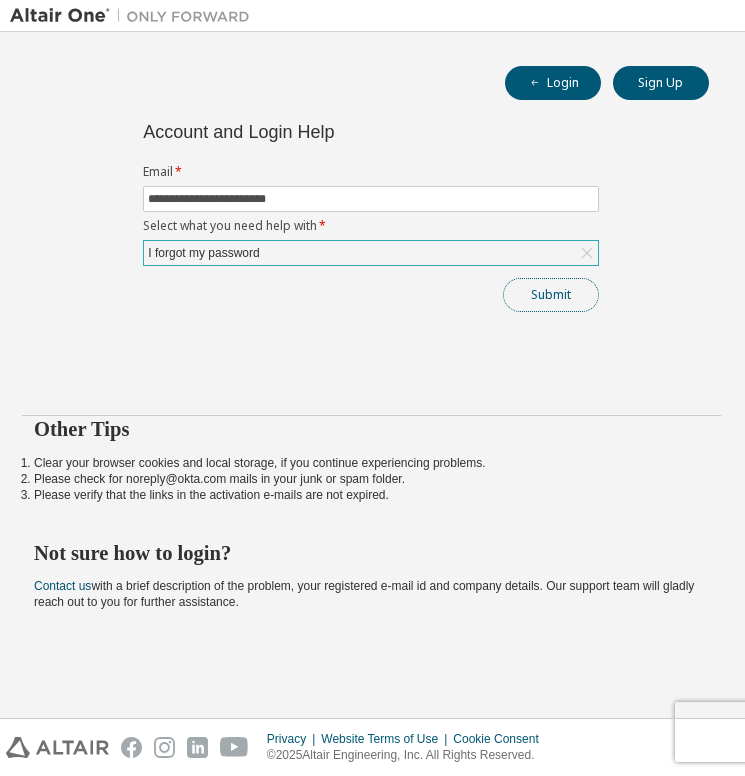 click on "Submit" at bounding box center [551, 295] 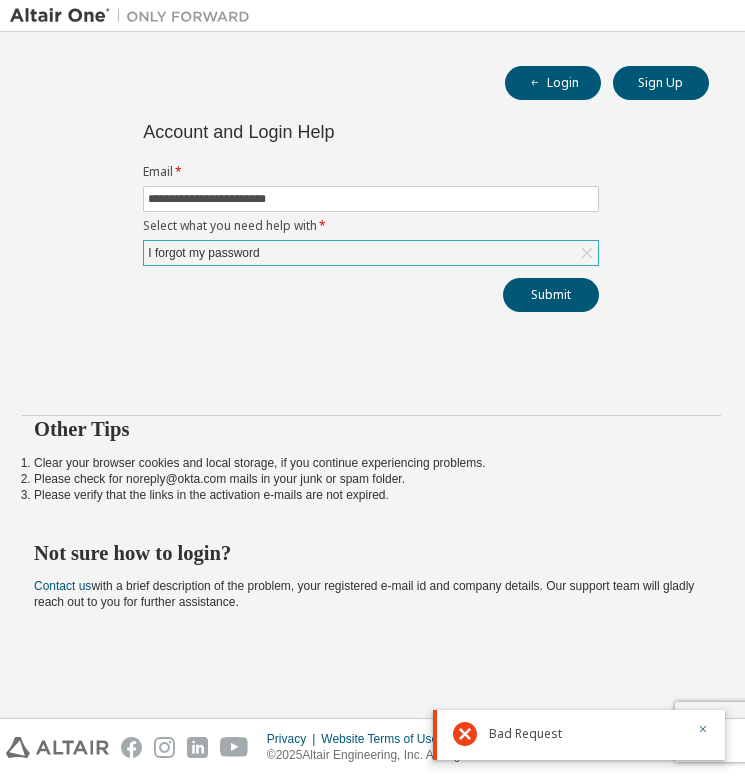 click on "**********" at bounding box center [371, 416] 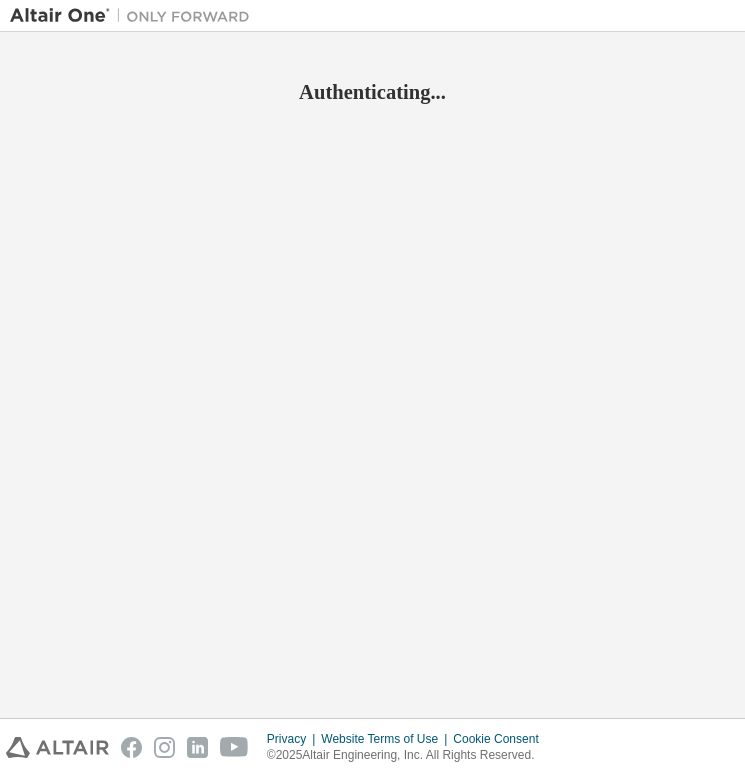 scroll, scrollTop: 0, scrollLeft: 0, axis: both 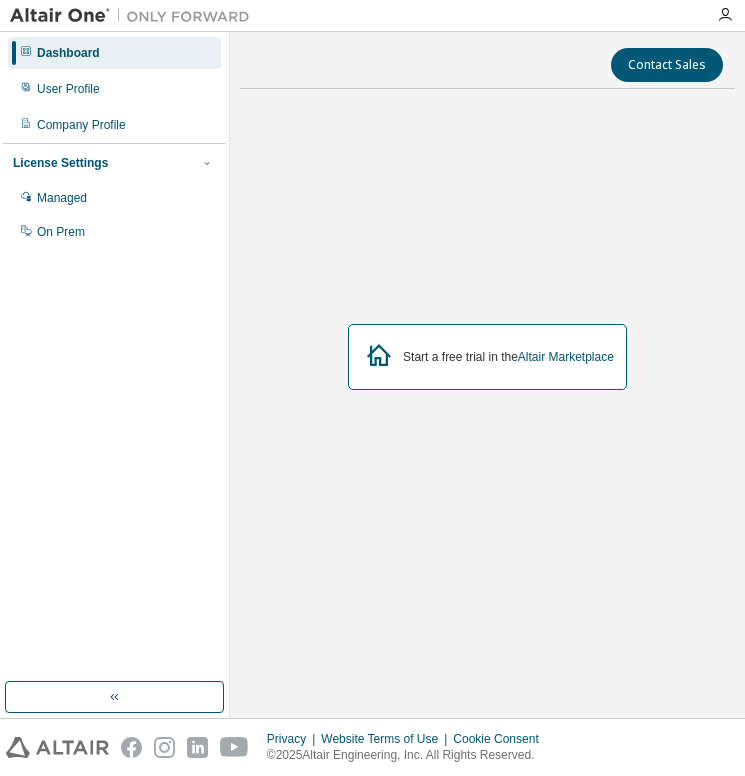 click on "Start a free trial in the  Altair Marketplace" at bounding box center (508, 357) 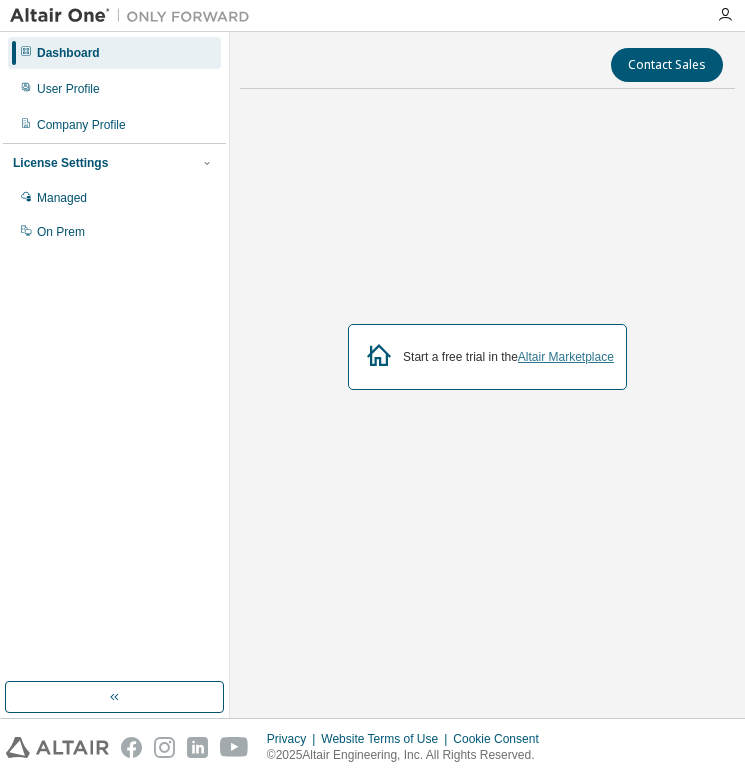 click on "Altair Marketplace" at bounding box center (566, 357) 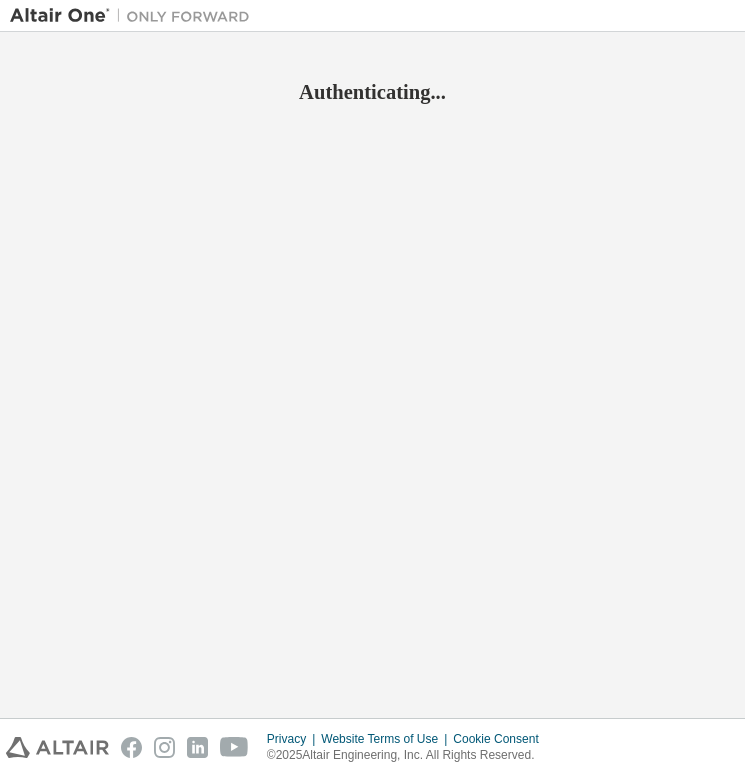 scroll, scrollTop: 0, scrollLeft: 0, axis: both 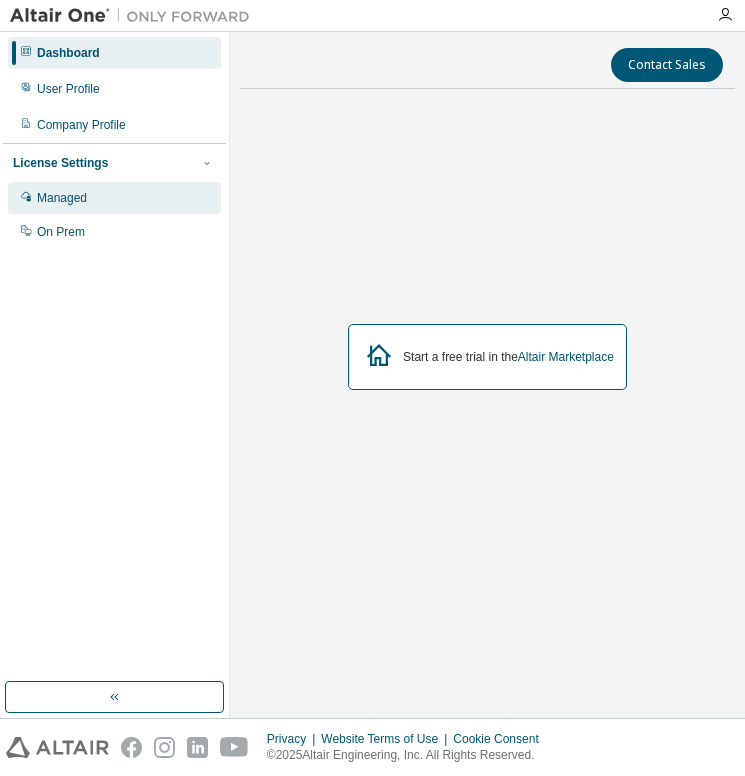 click on "Managed" at bounding box center (114, 198) 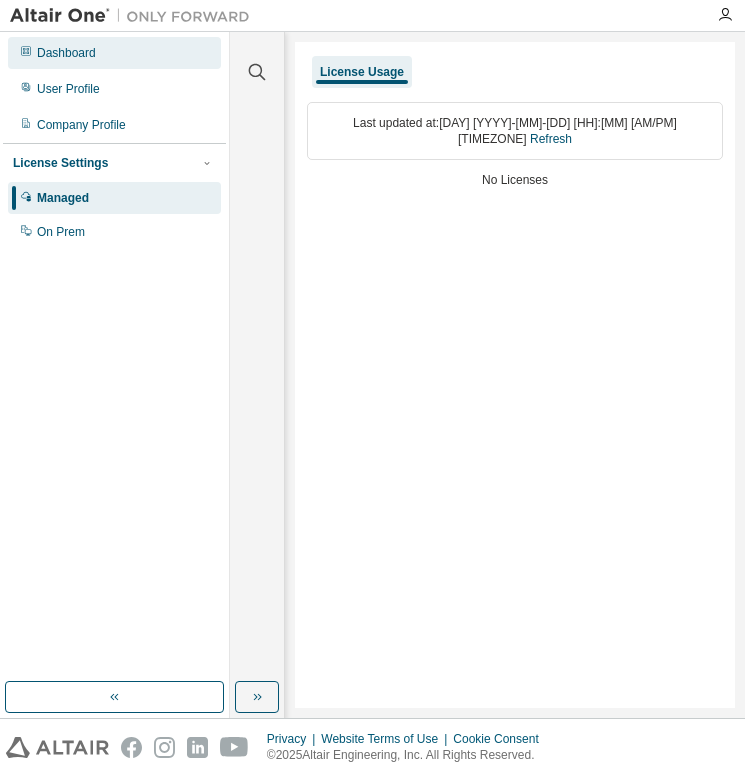 click on "Dashboard" at bounding box center (114, 53) 